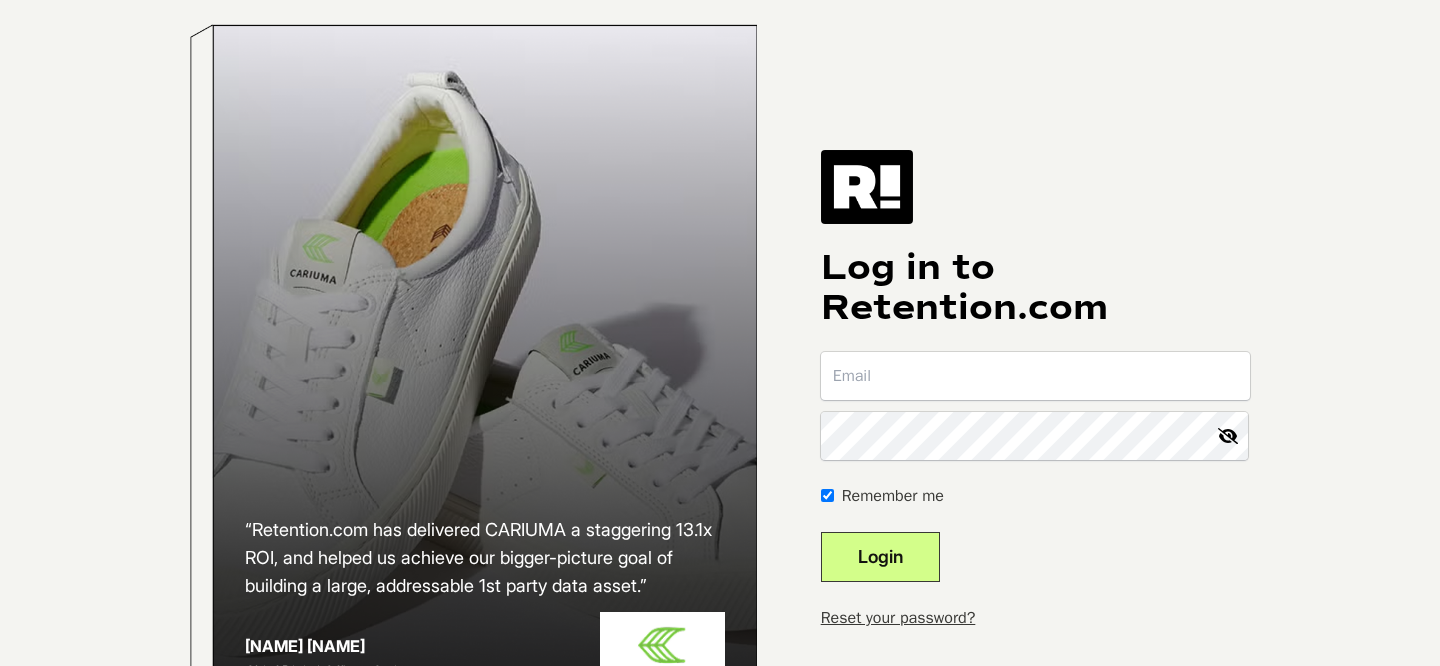 scroll, scrollTop: 0, scrollLeft: 0, axis: both 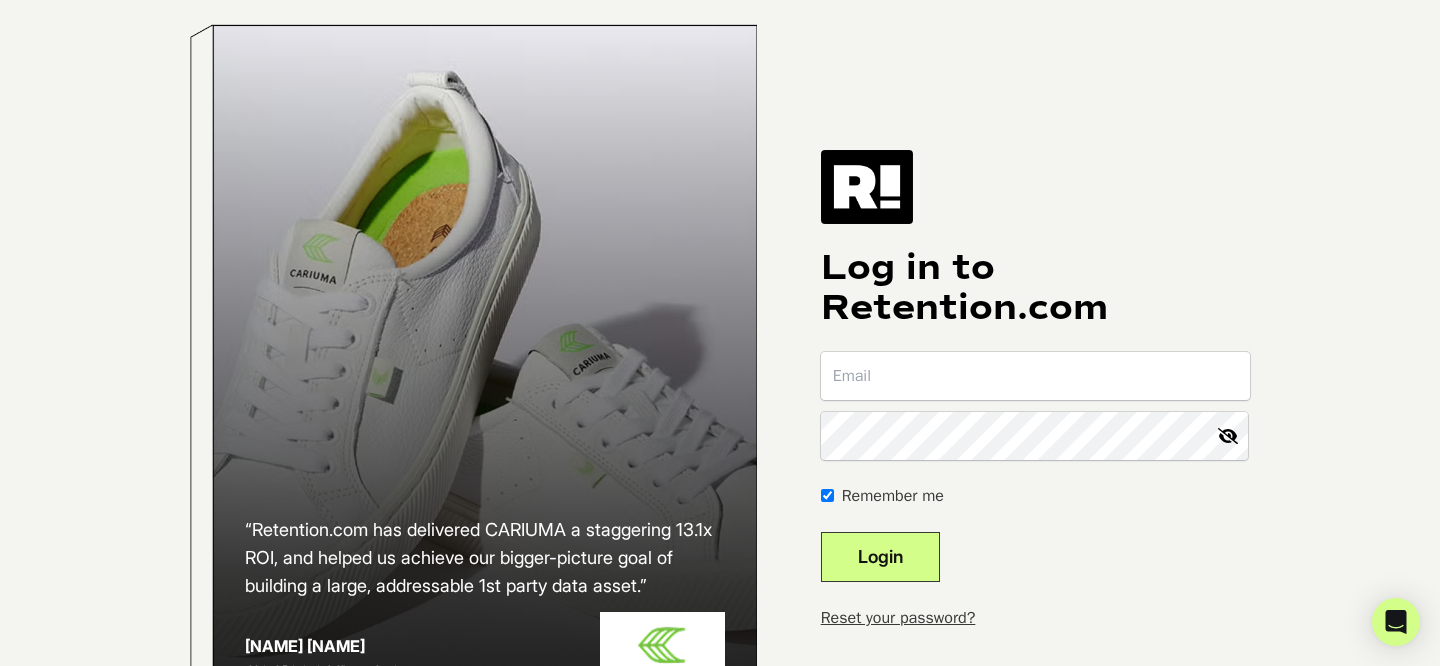 type on "[EMAIL]" 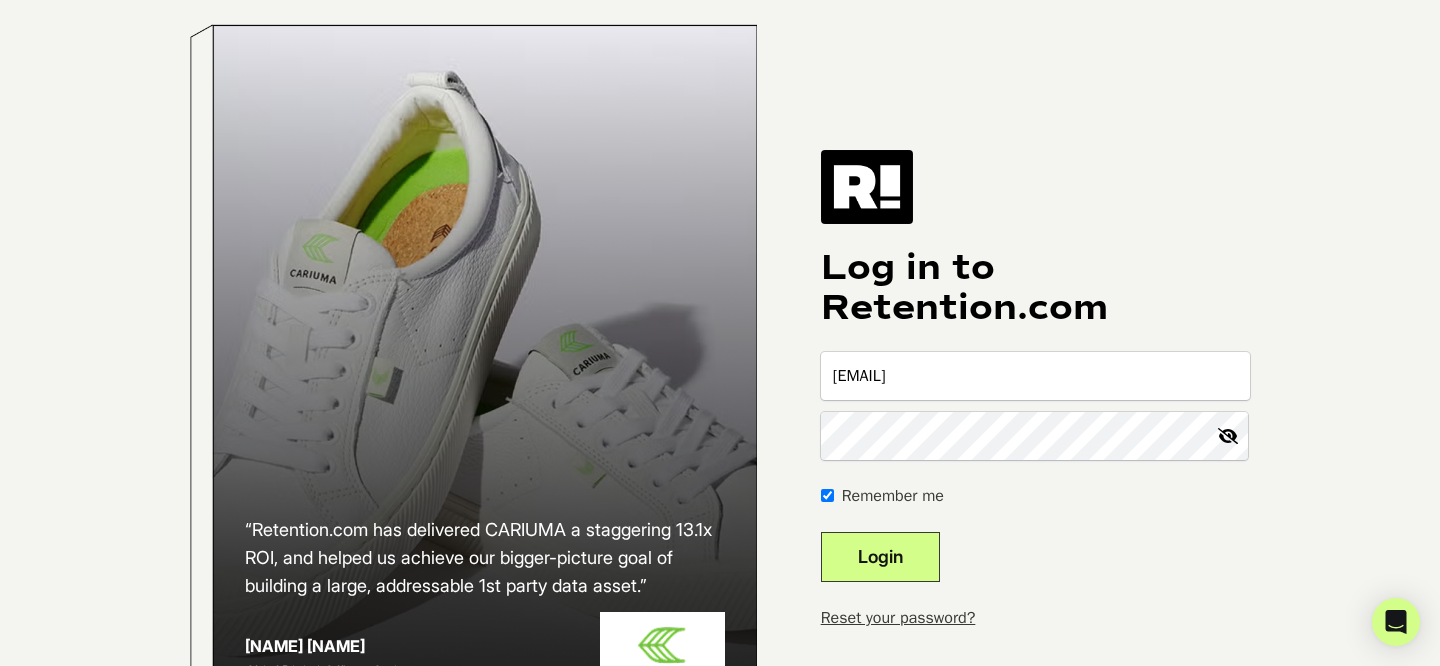 click on "Login" at bounding box center [880, 557] 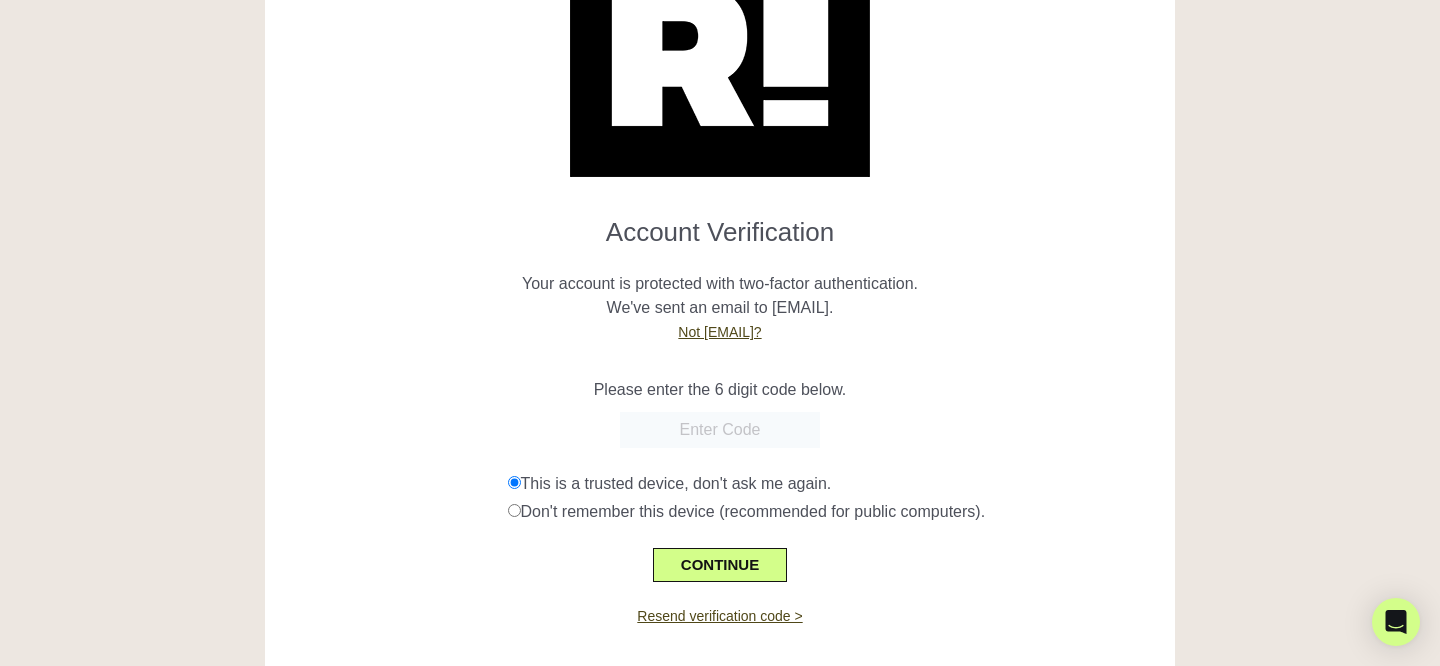 scroll, scrollTop: 176, scrollLeft: 0, axis: vertical 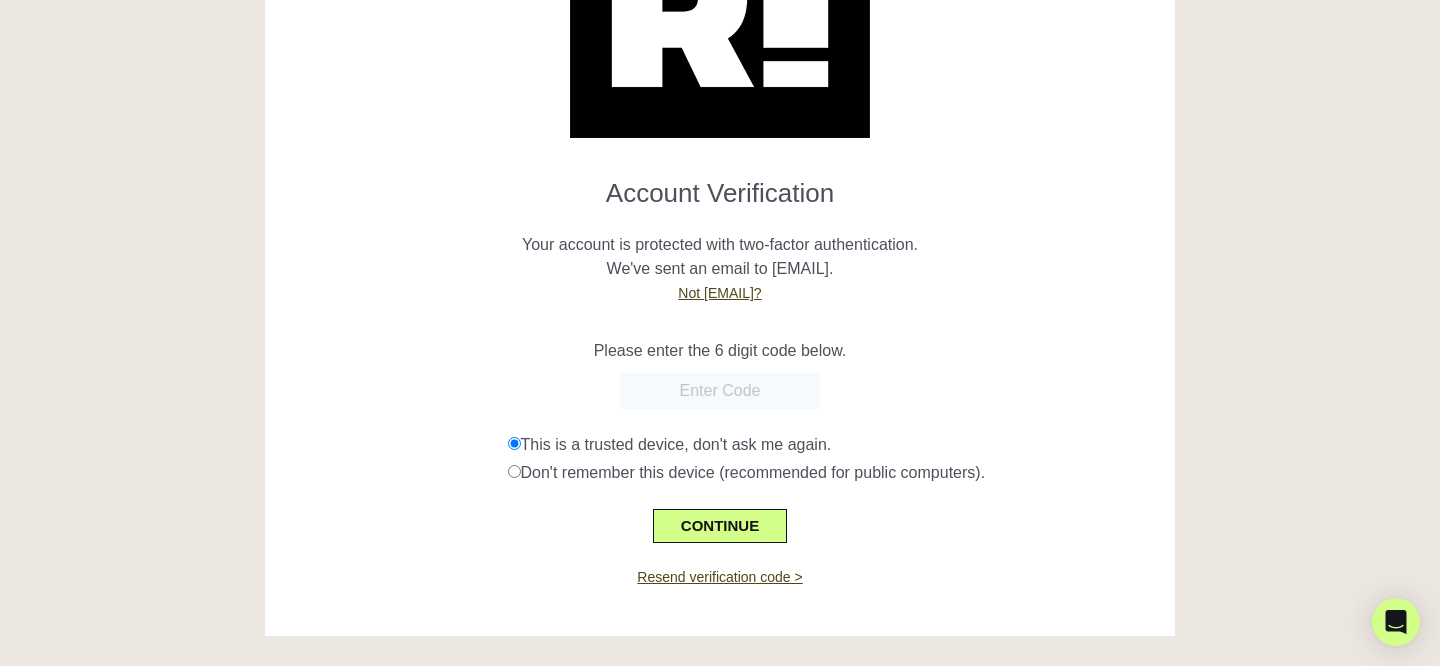 click at bounding box center [720, 391] 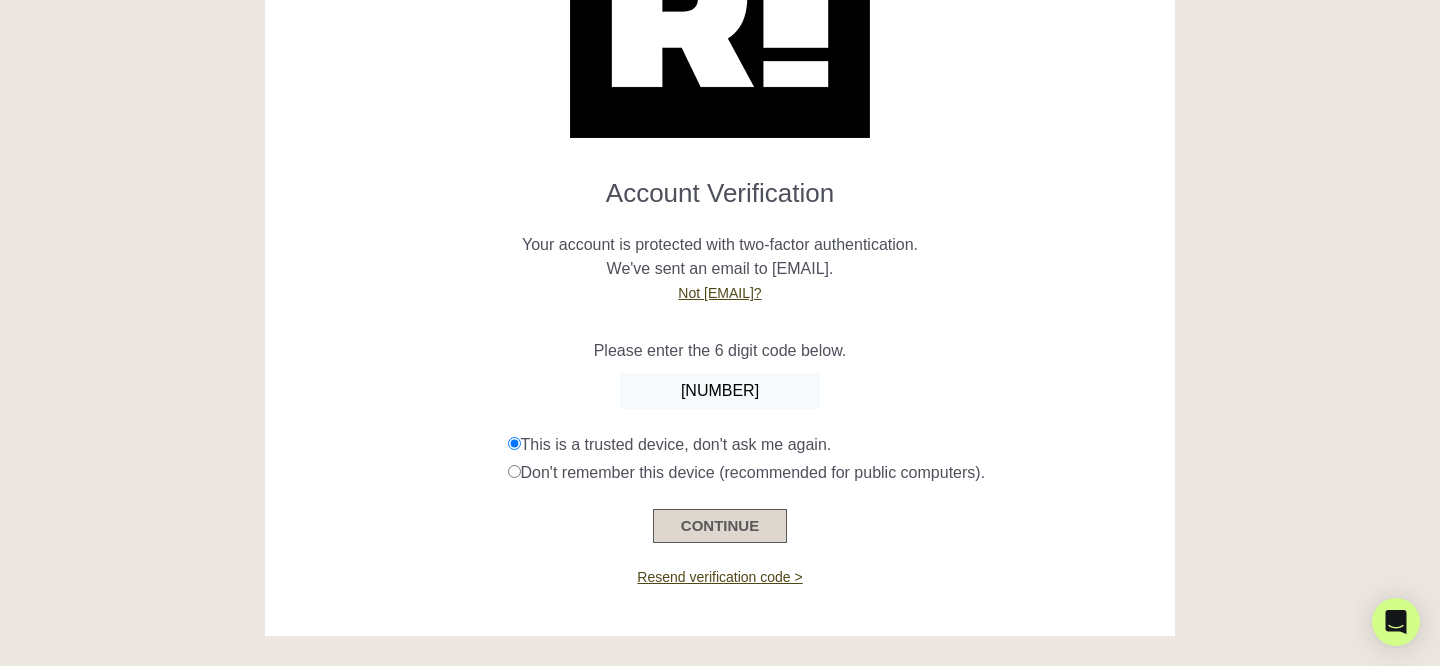 type on "[NUMBER]" 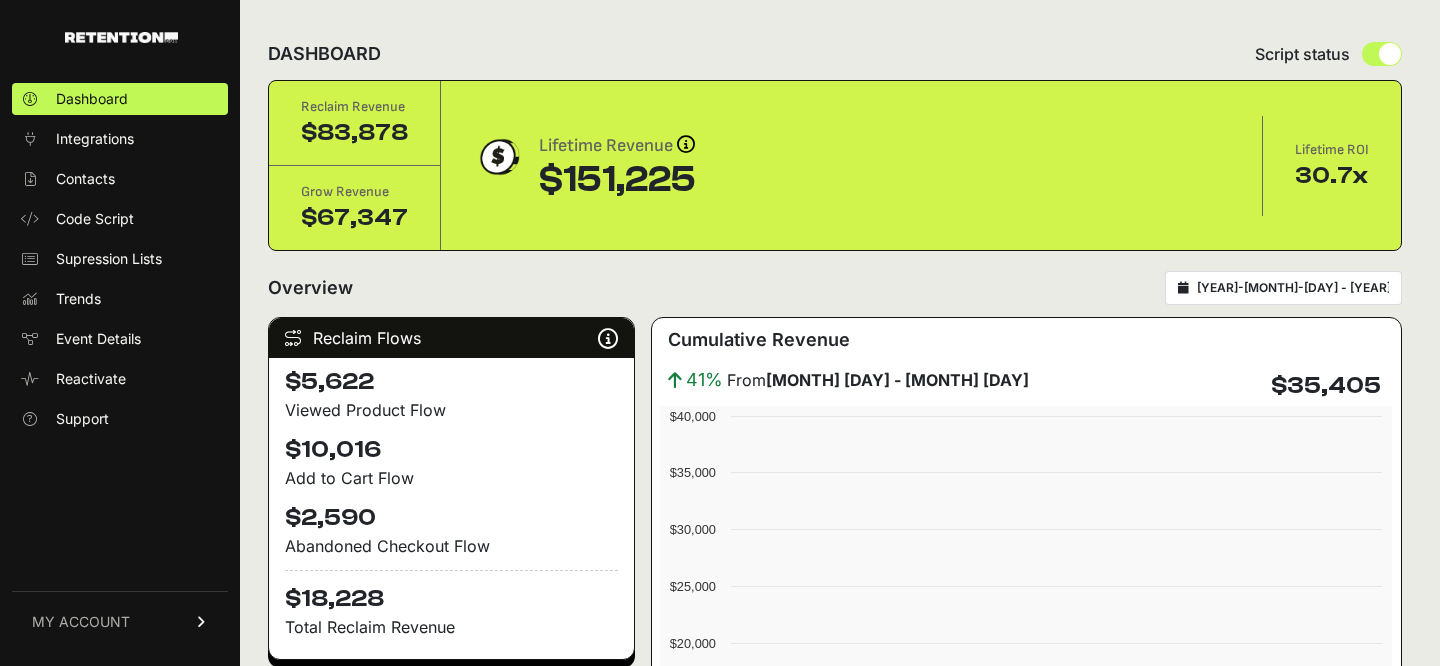scroll, scrollTop: 0, scrollLeft: 0, axis: both 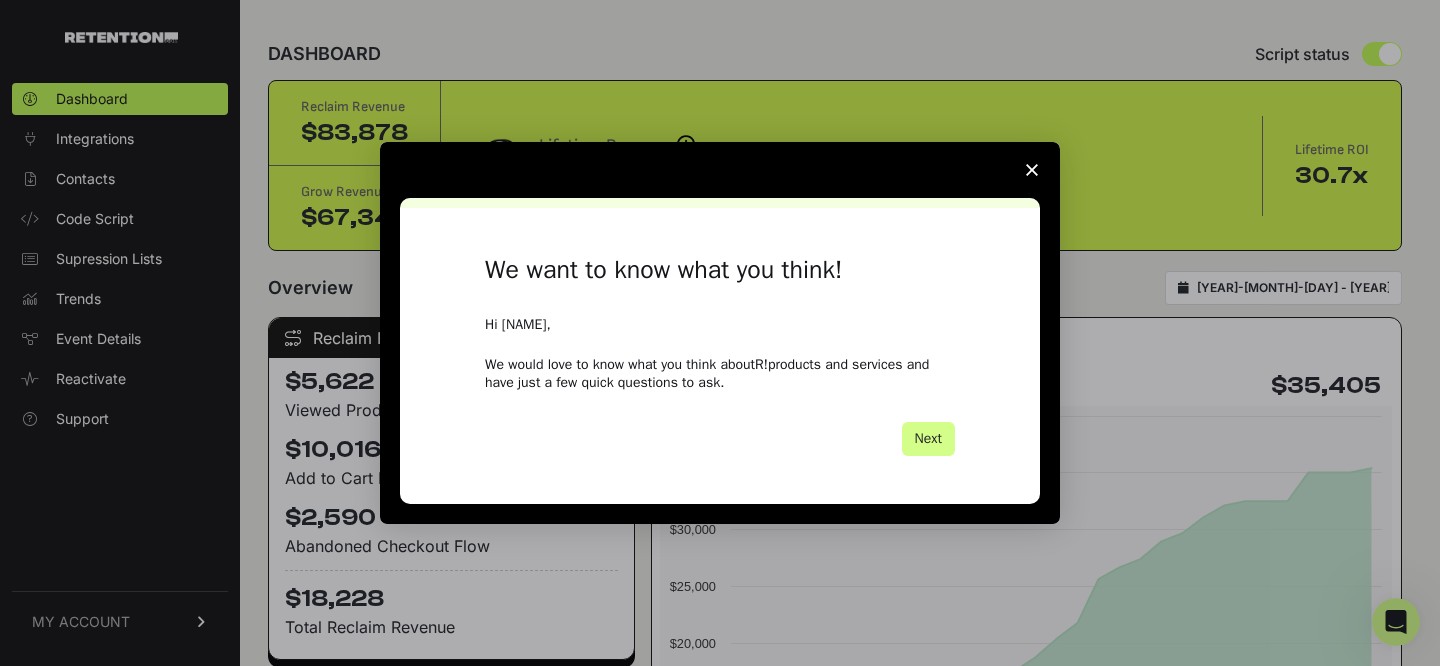 click at bounding box center [1032, 170] 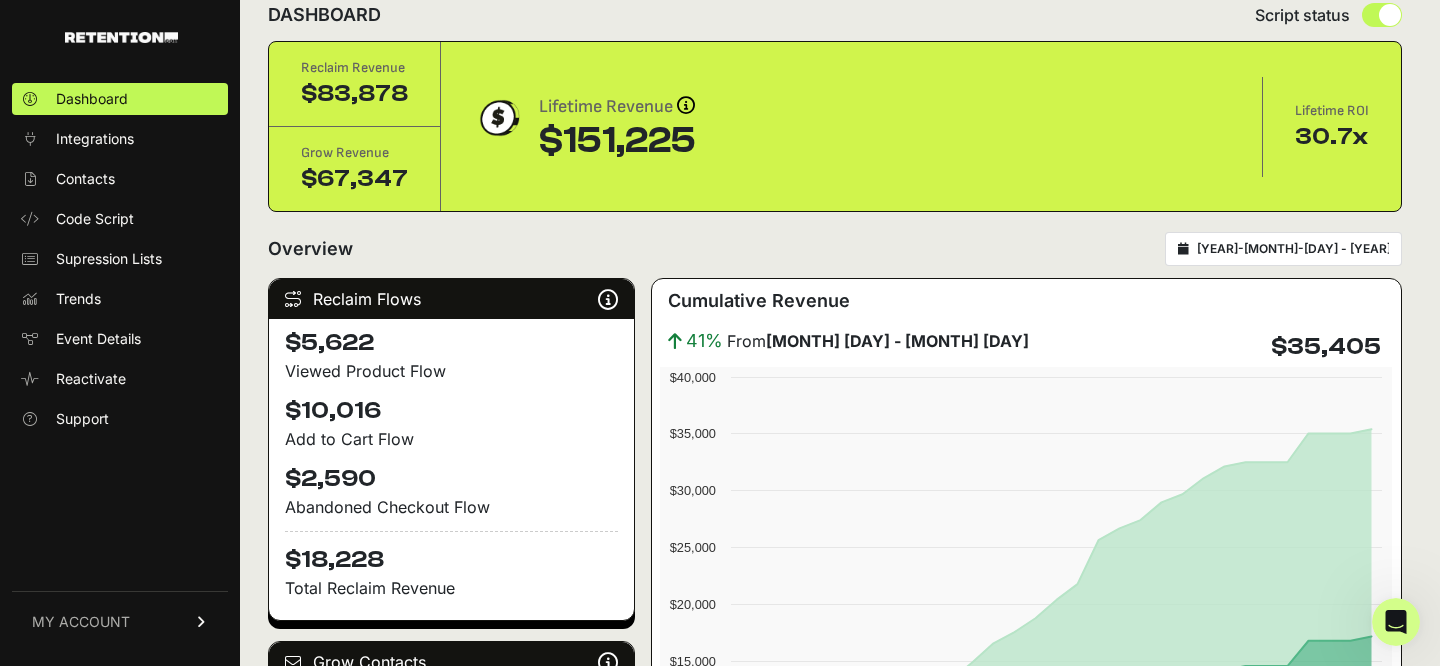 scroll, scrollTop: 0, scrollLeft: 0, axis: both 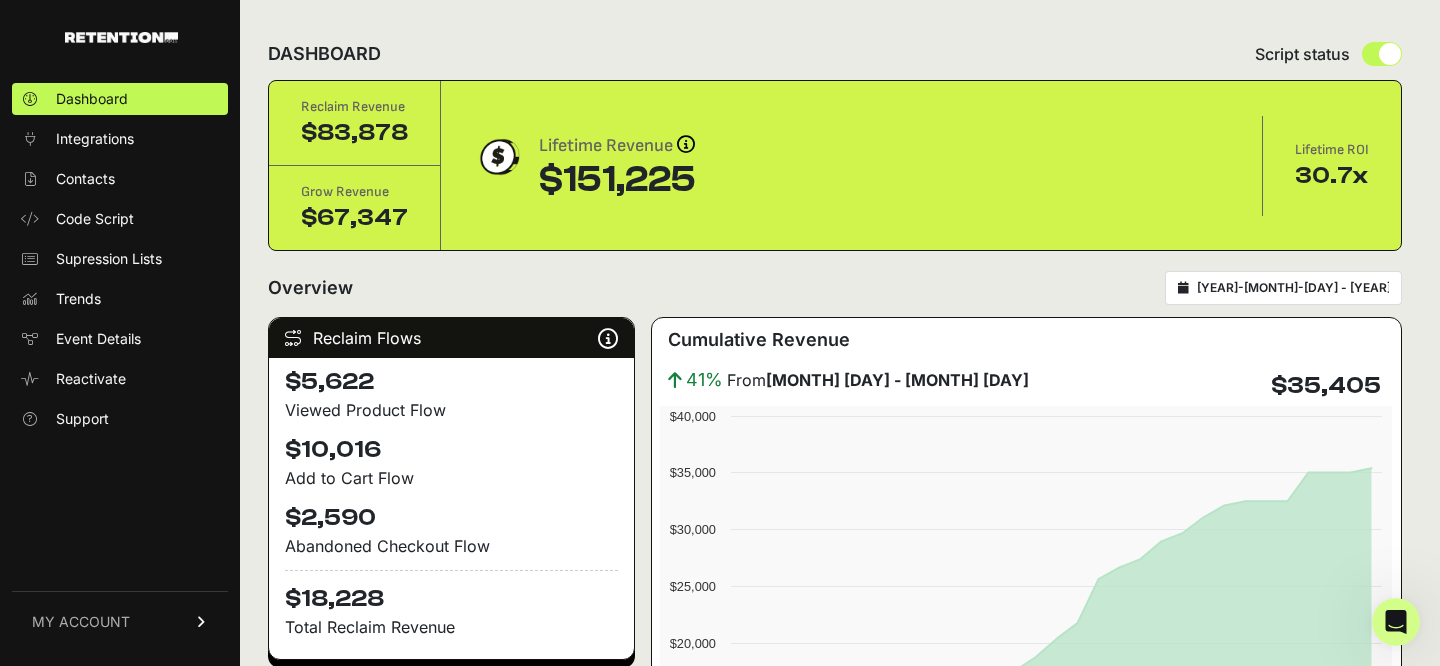click on "2025-07-02 - 2025-08-01" at bounding box center (1293, 288) 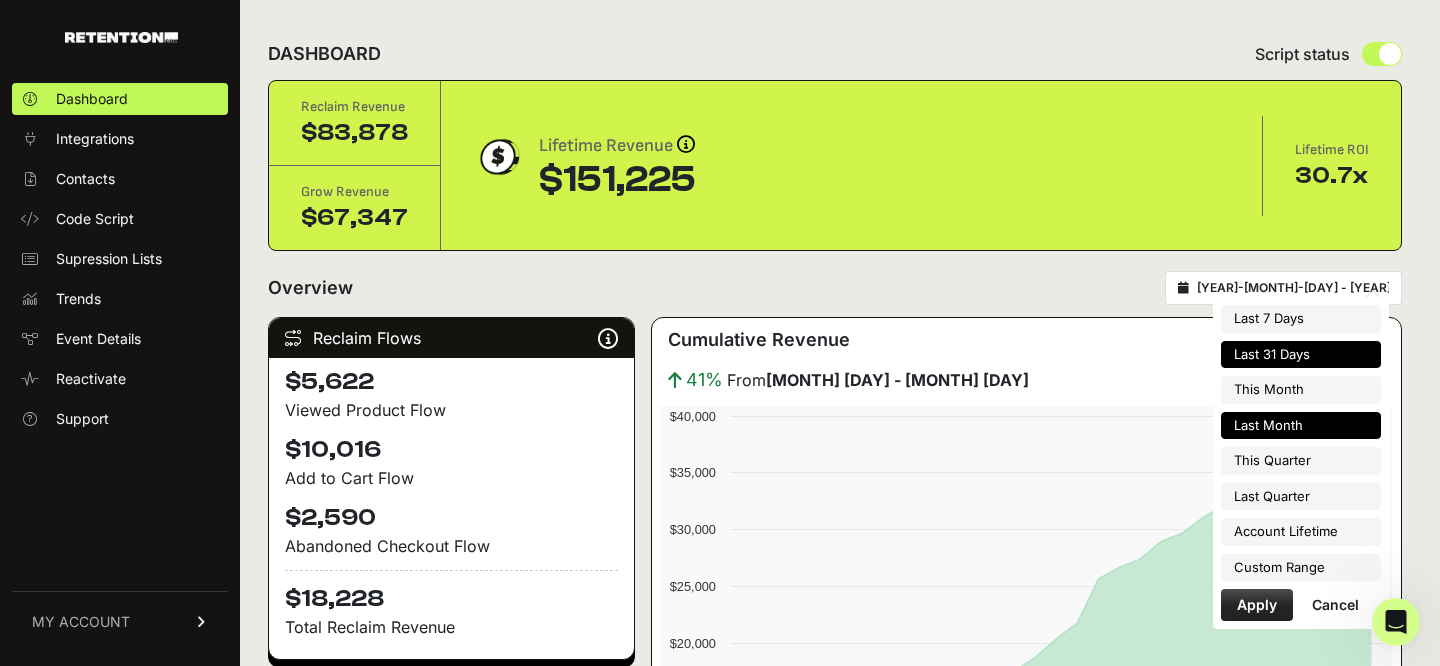 click on "Last Month" at bounding box center [1301, 426] 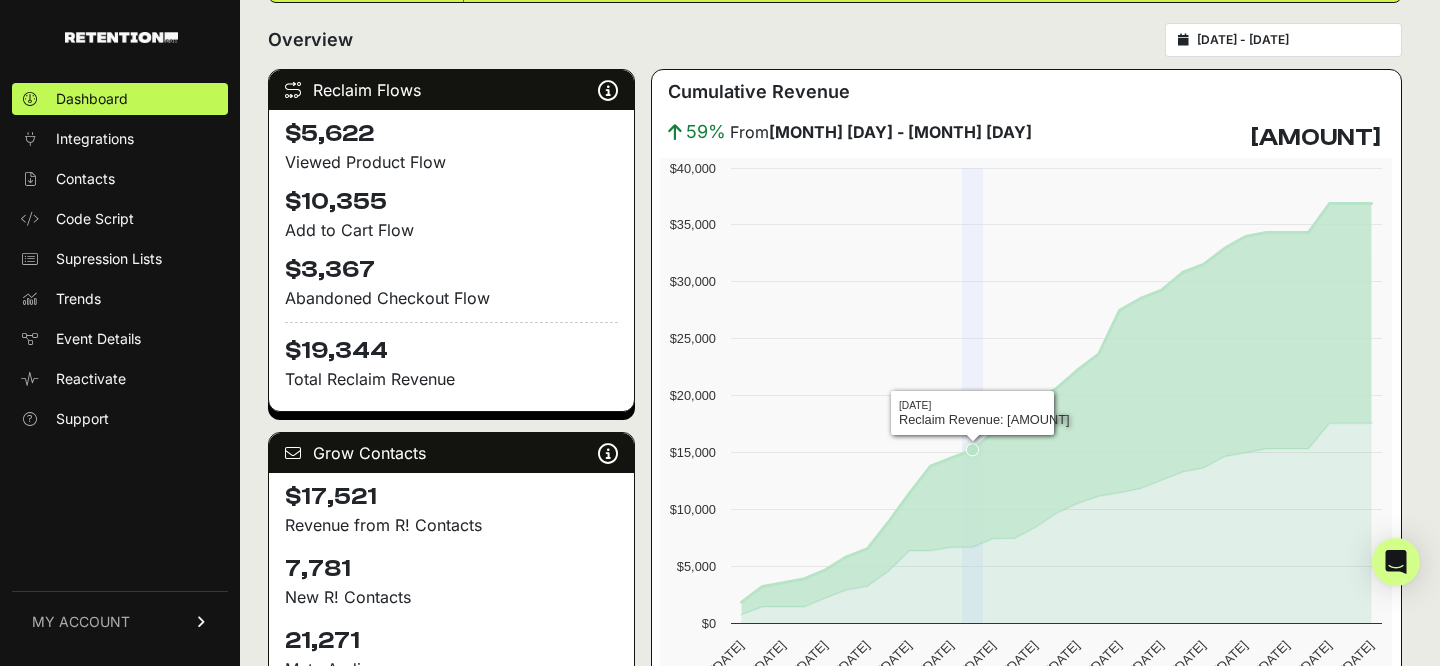 scroll, scrollTop: 209, scrollLeft: 0, axis: vertical 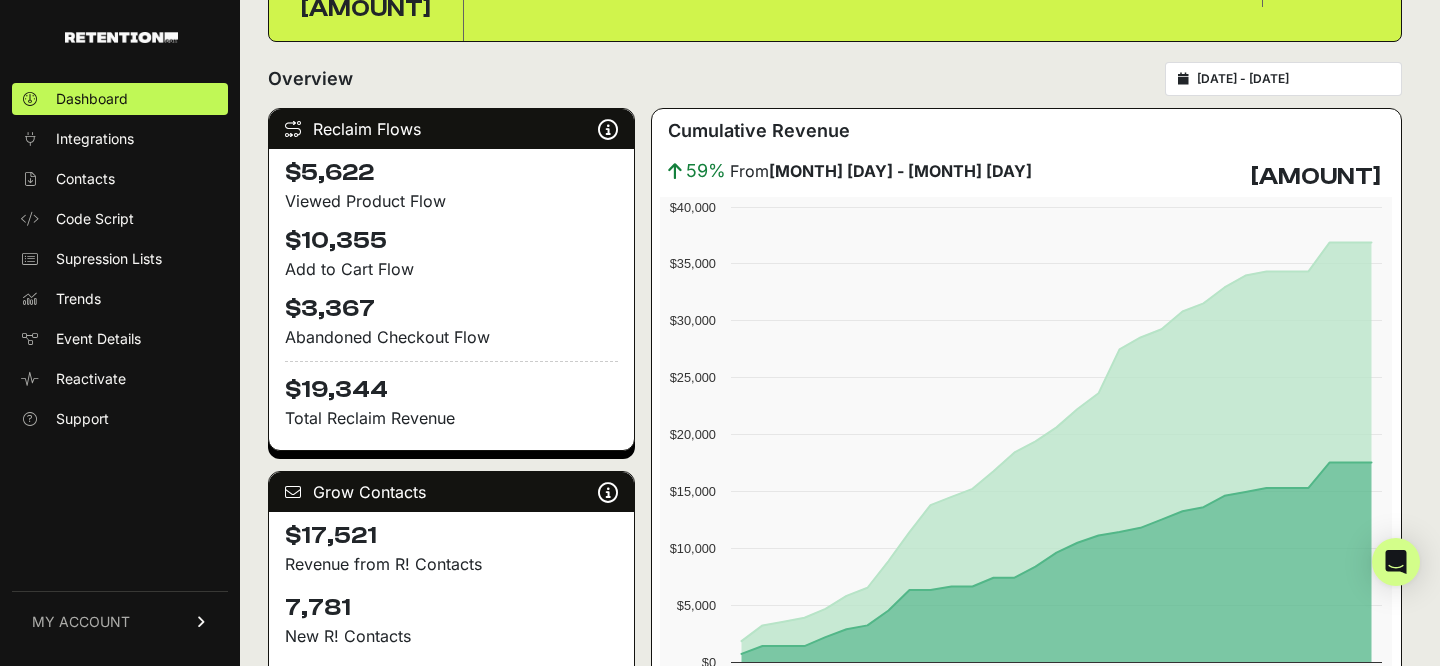 click on "[DATE] - [DATE]" at bounding box center [1283, 79] 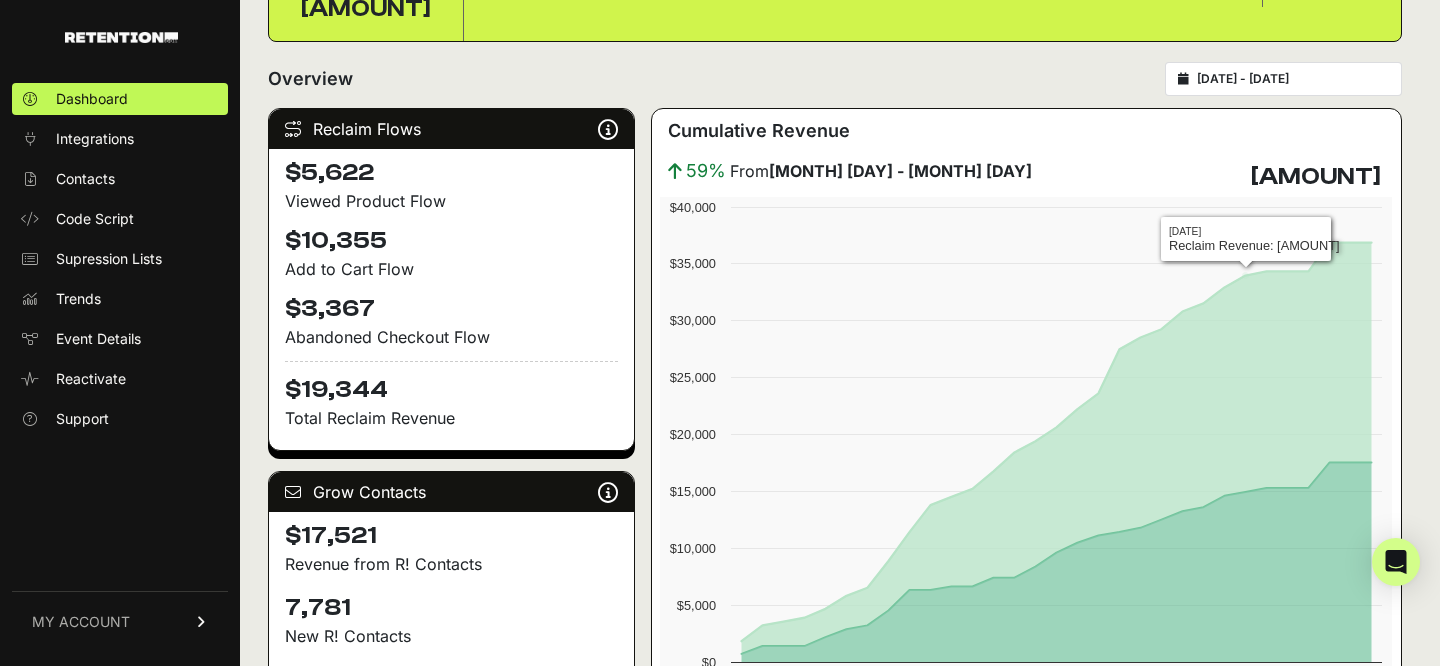 type on "[DATE]" 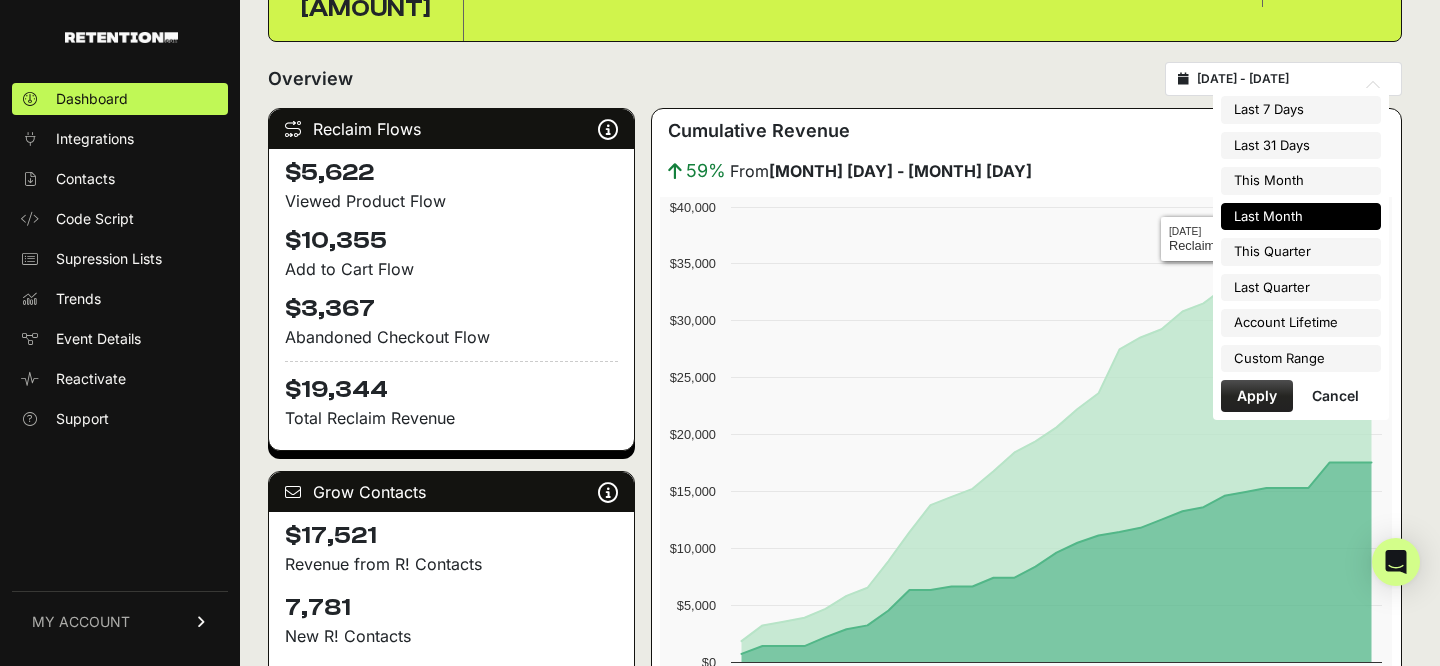 click on "[DATE] - [DATE]" at bounding box center (1293, 79) 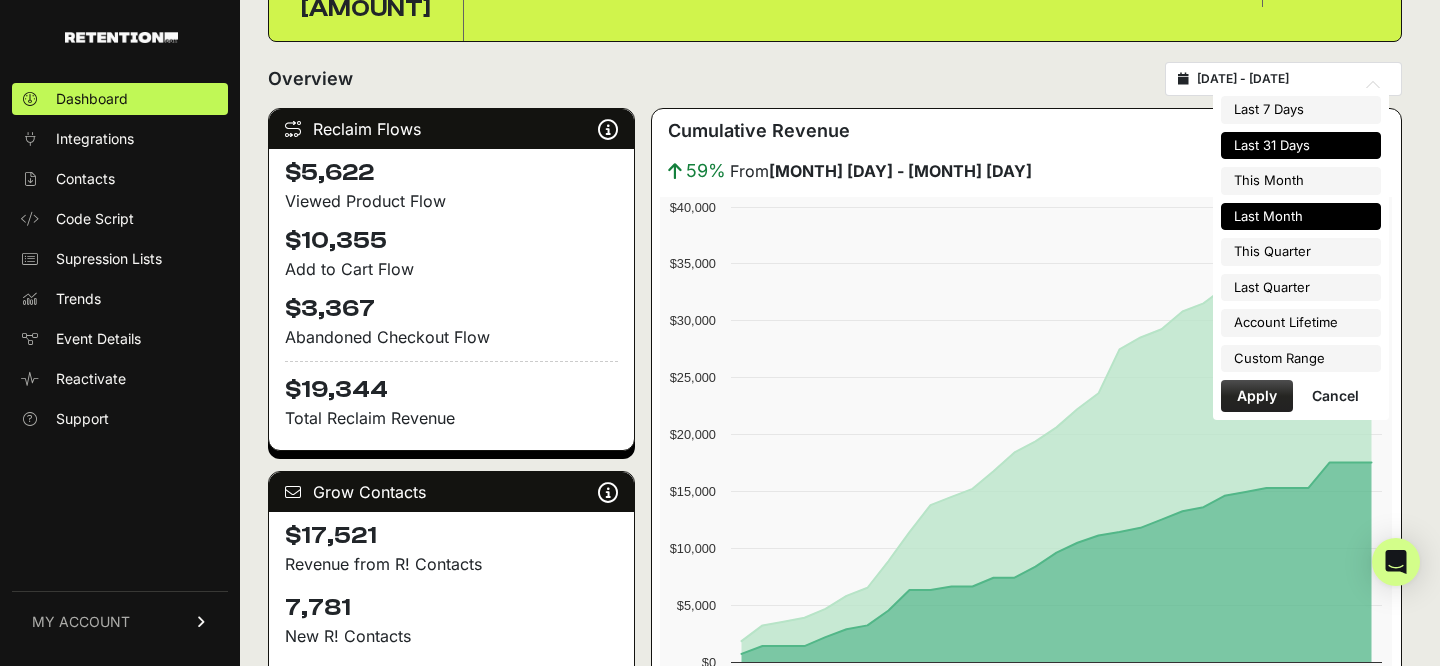 type on "2025-07-26" 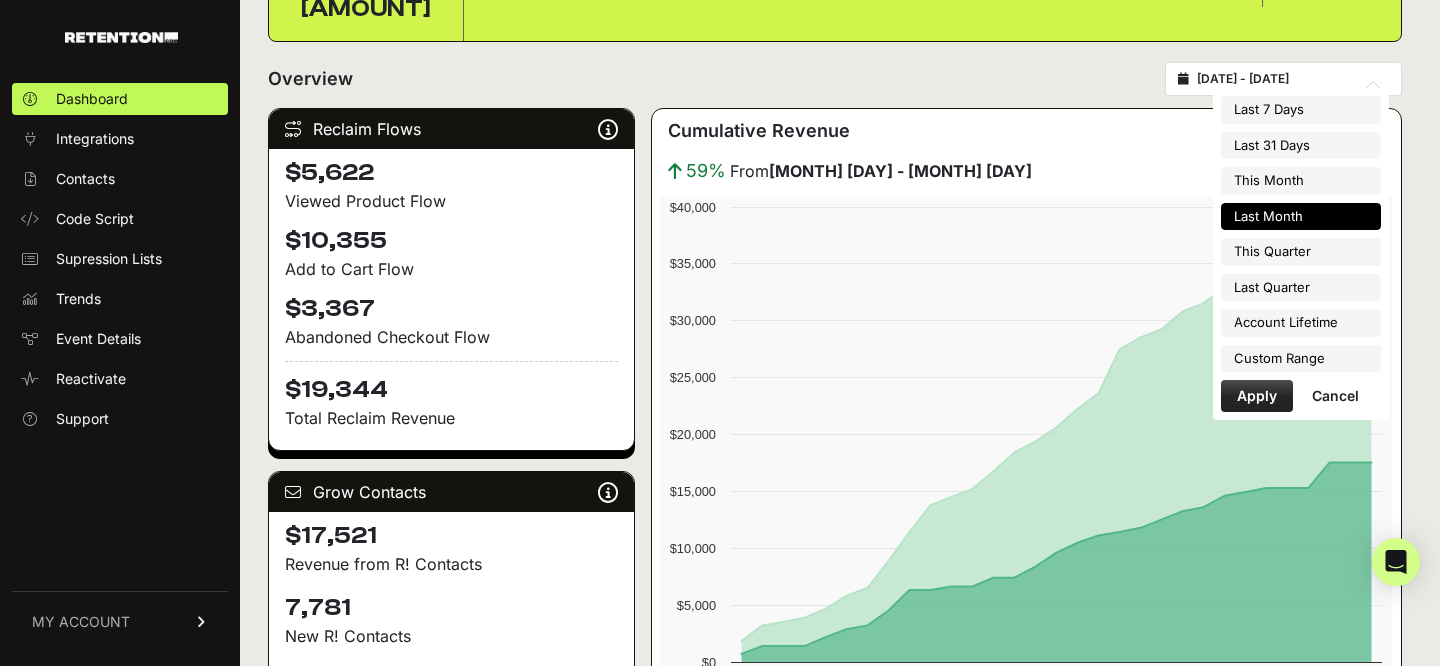 type on "2025-07-01" 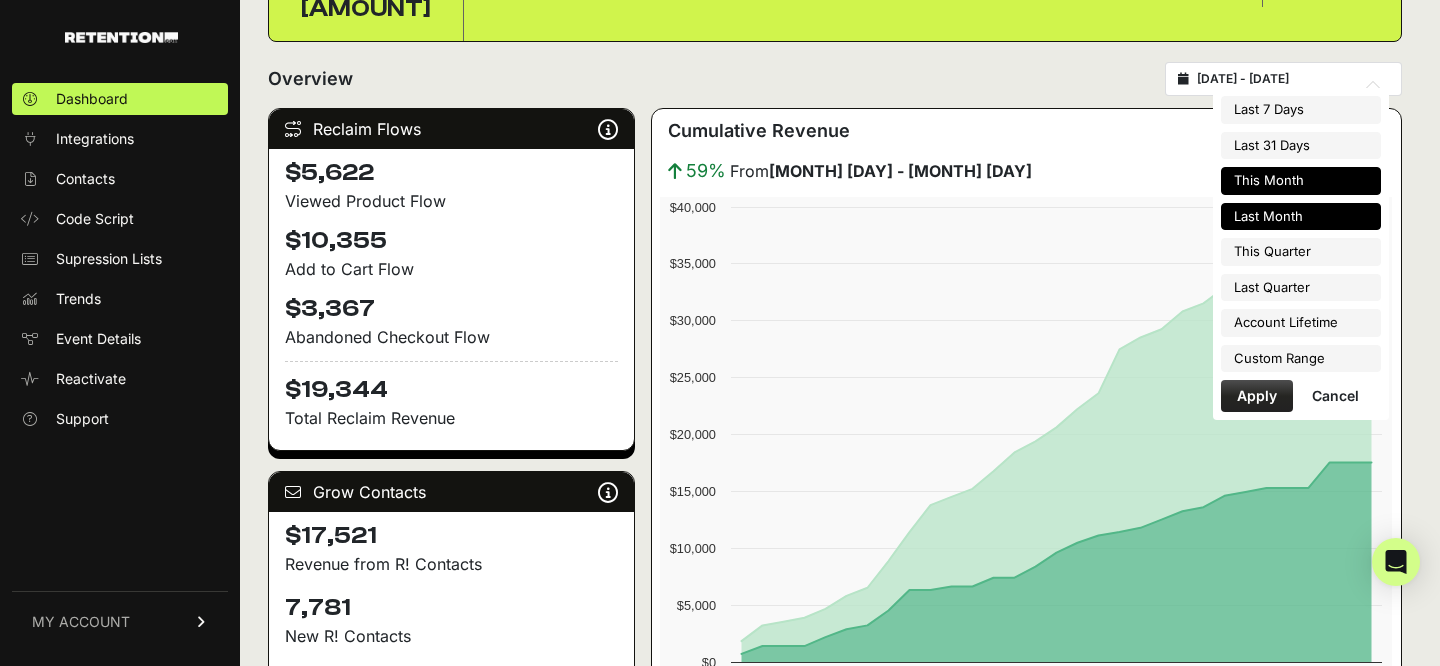 type on "2025-08-01" 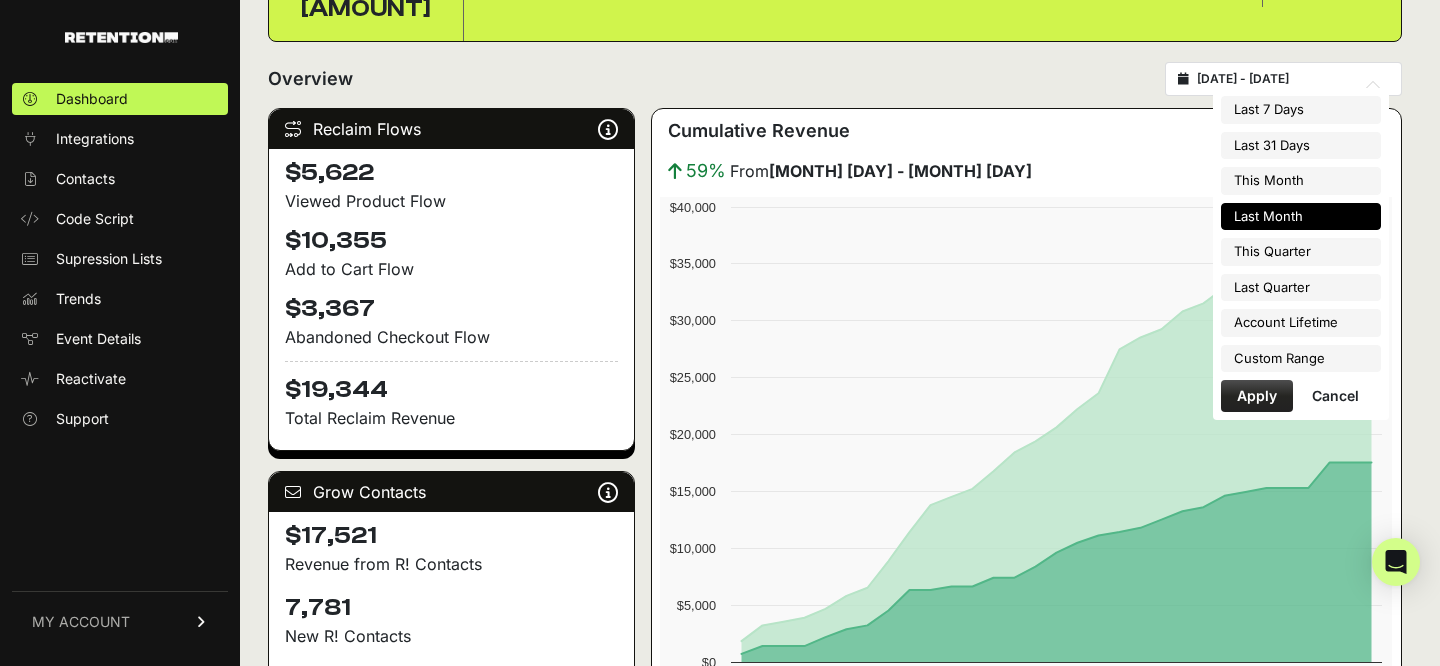 type on "2025-07-01" 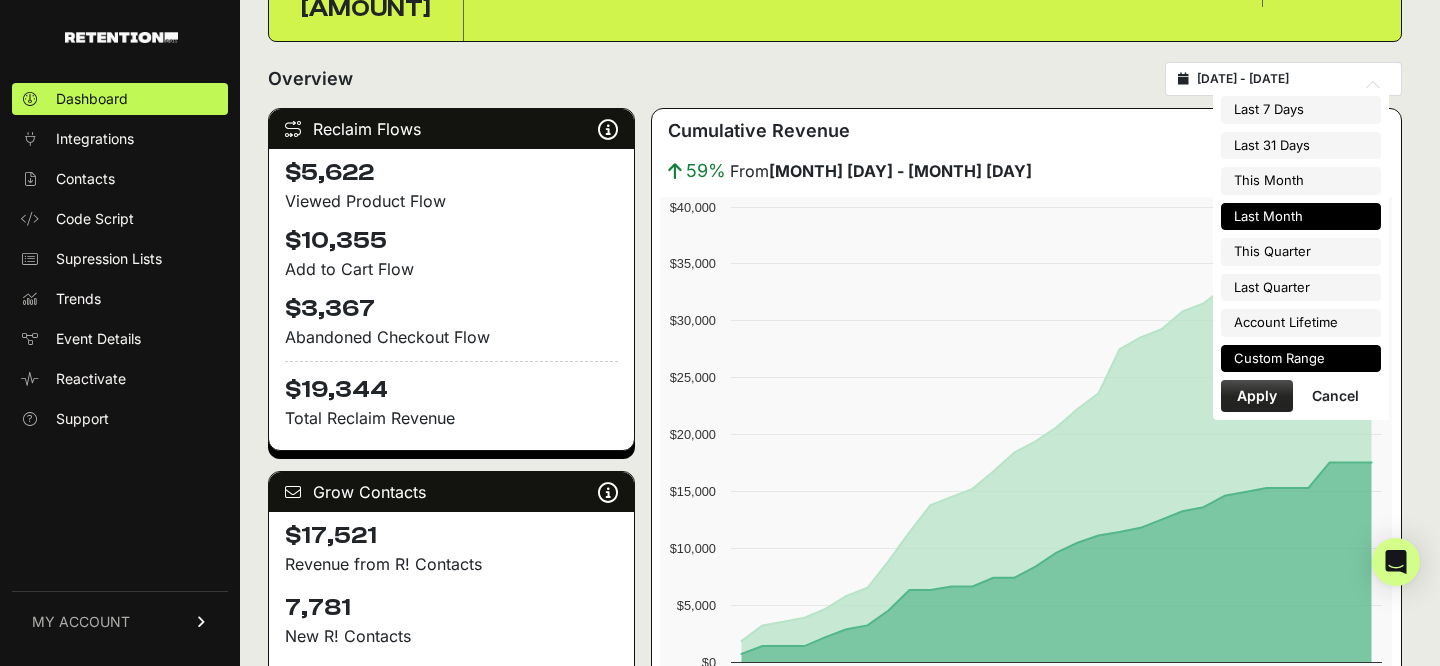 click on "Custom Range" at bounding box center [1301, 359] 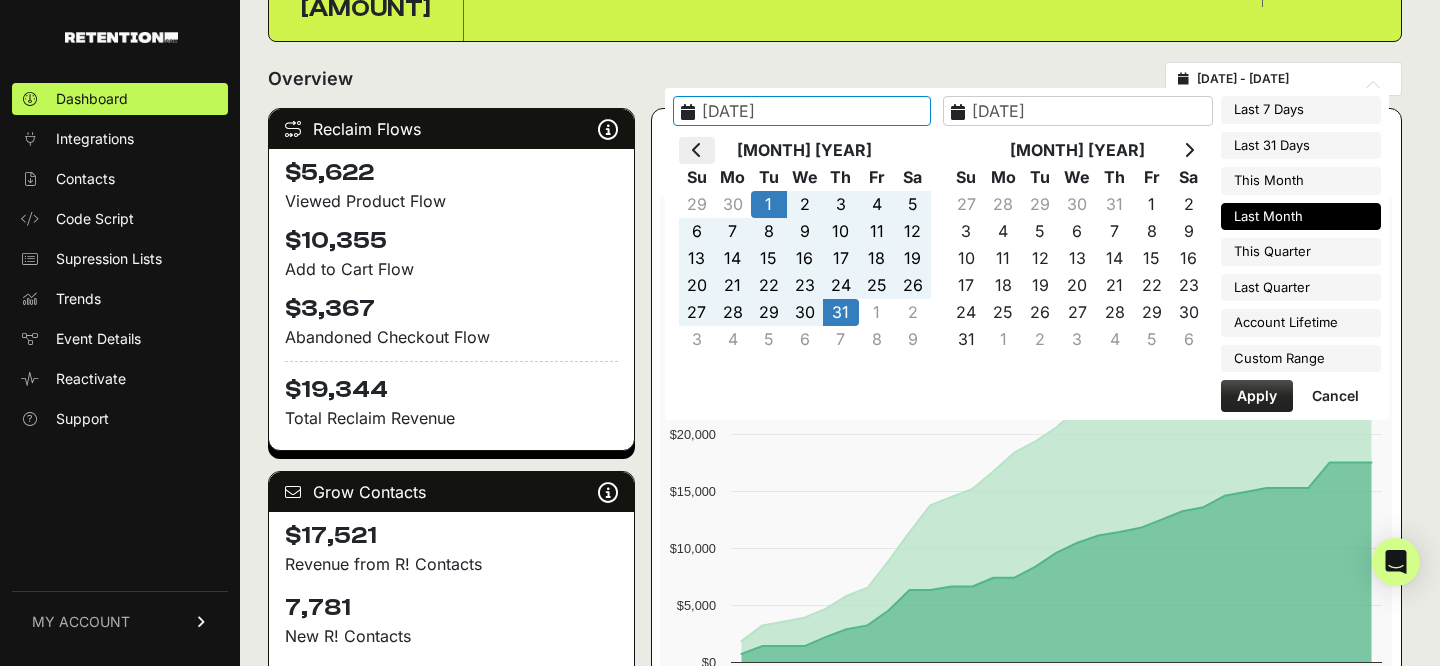 click at bounding box center [697, 150] 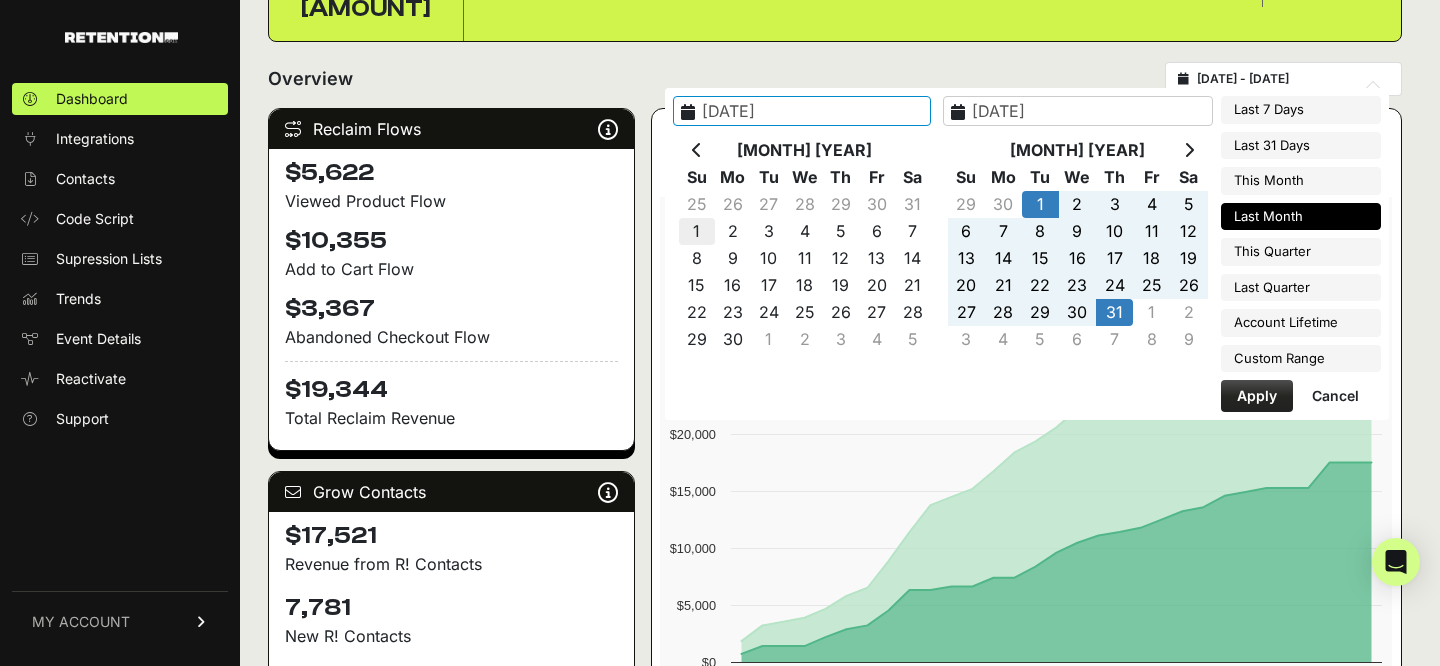 type on "2025-06-01" 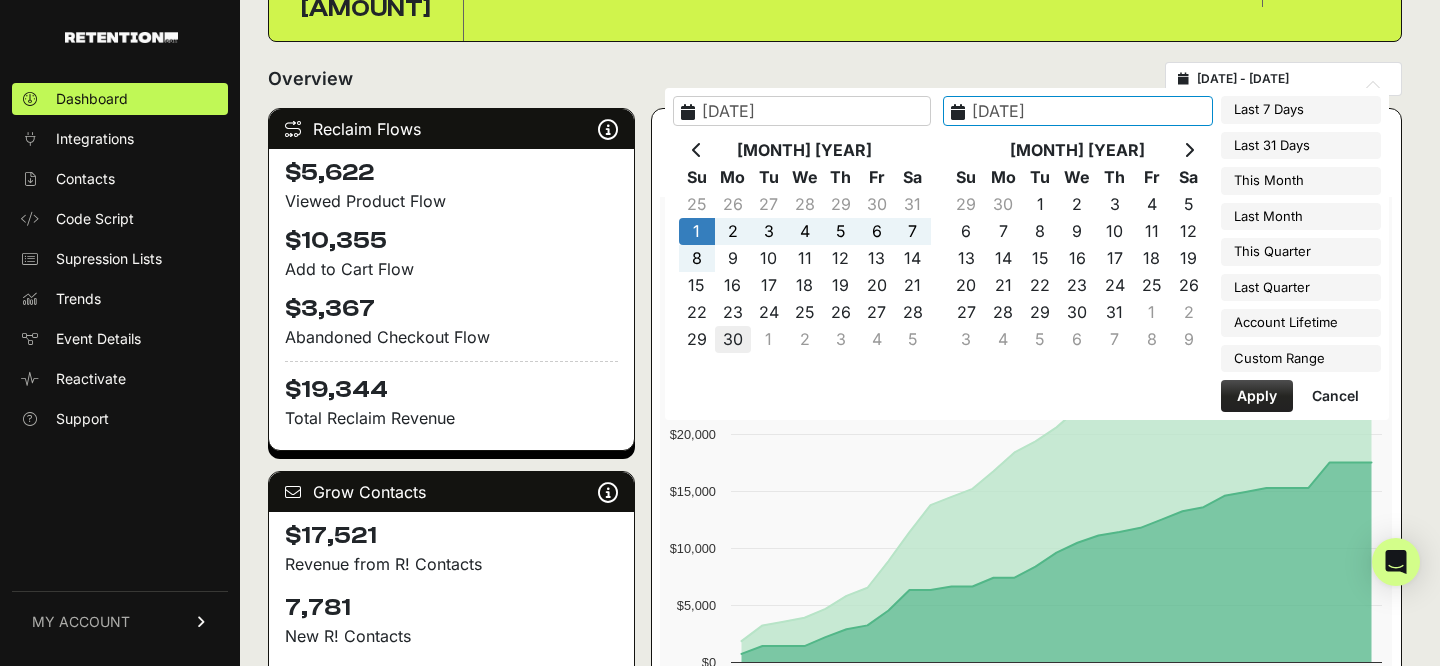 type on "2025-06-30" 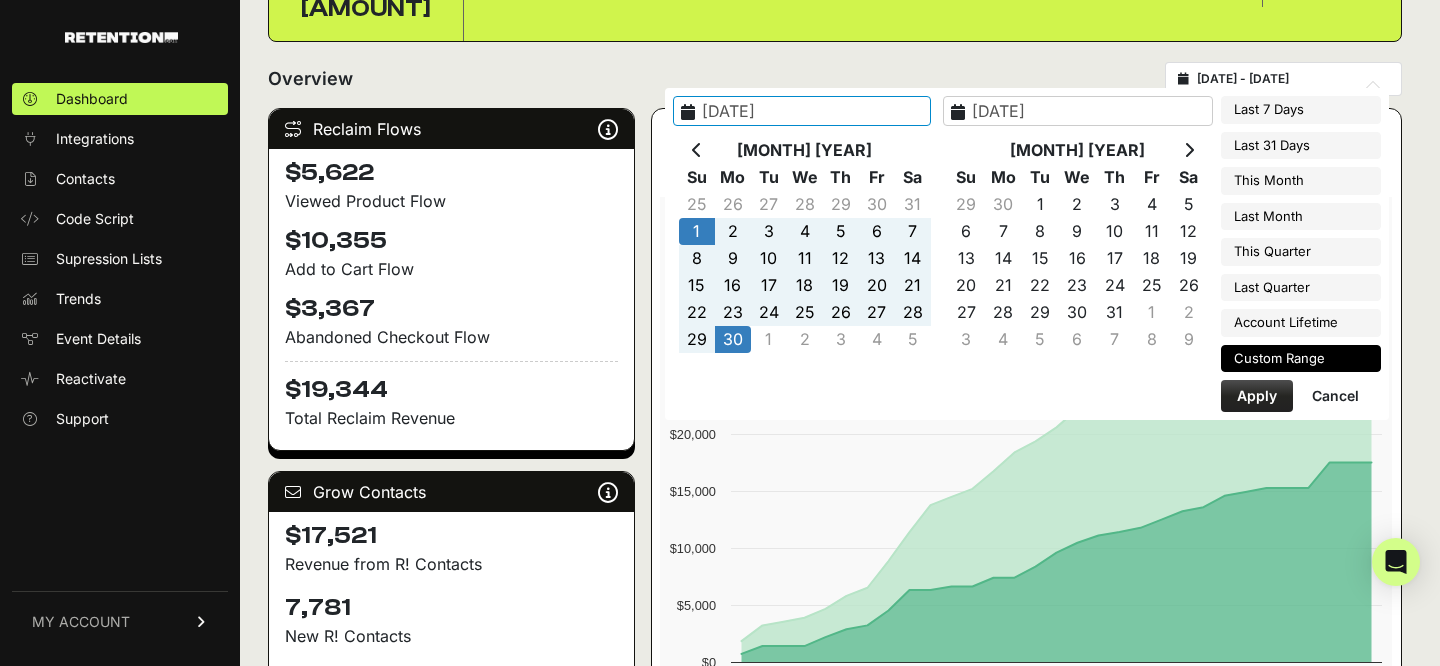 type on "2025-06-01" 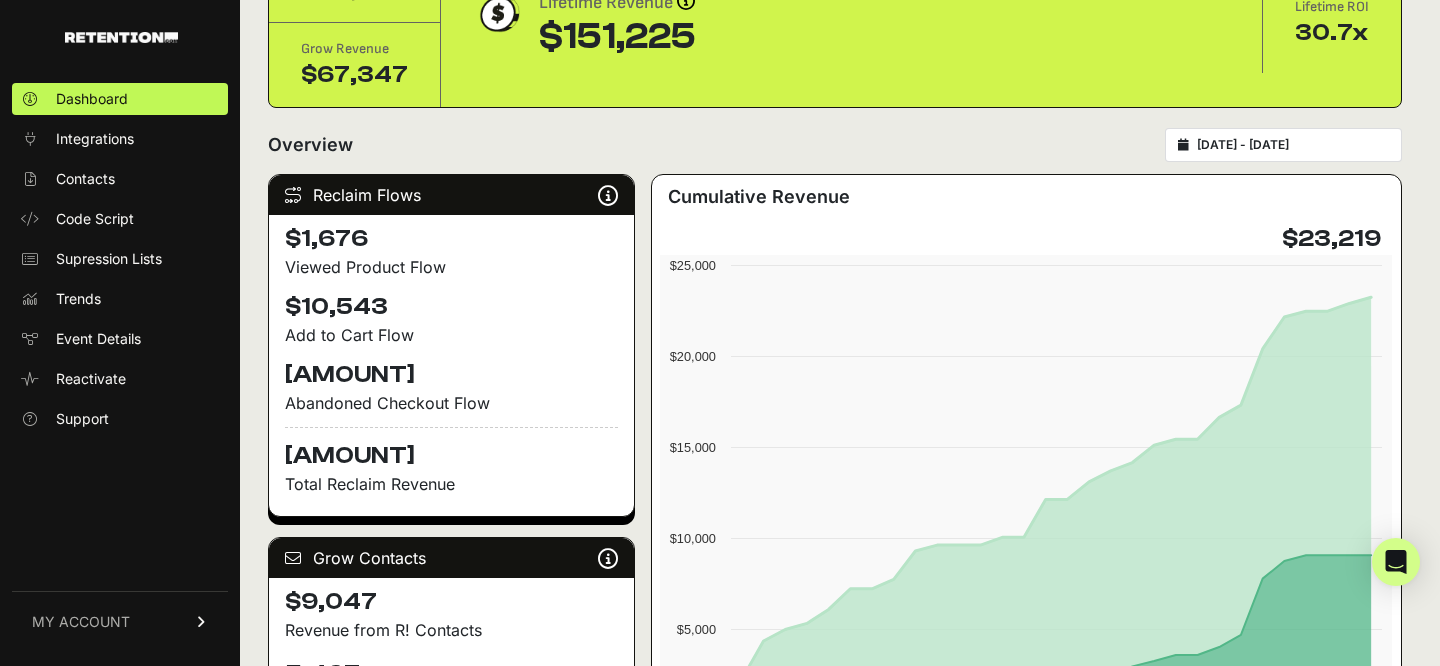 scroll, scrollTop: 137, scrollLeft: 0, axis: vertical 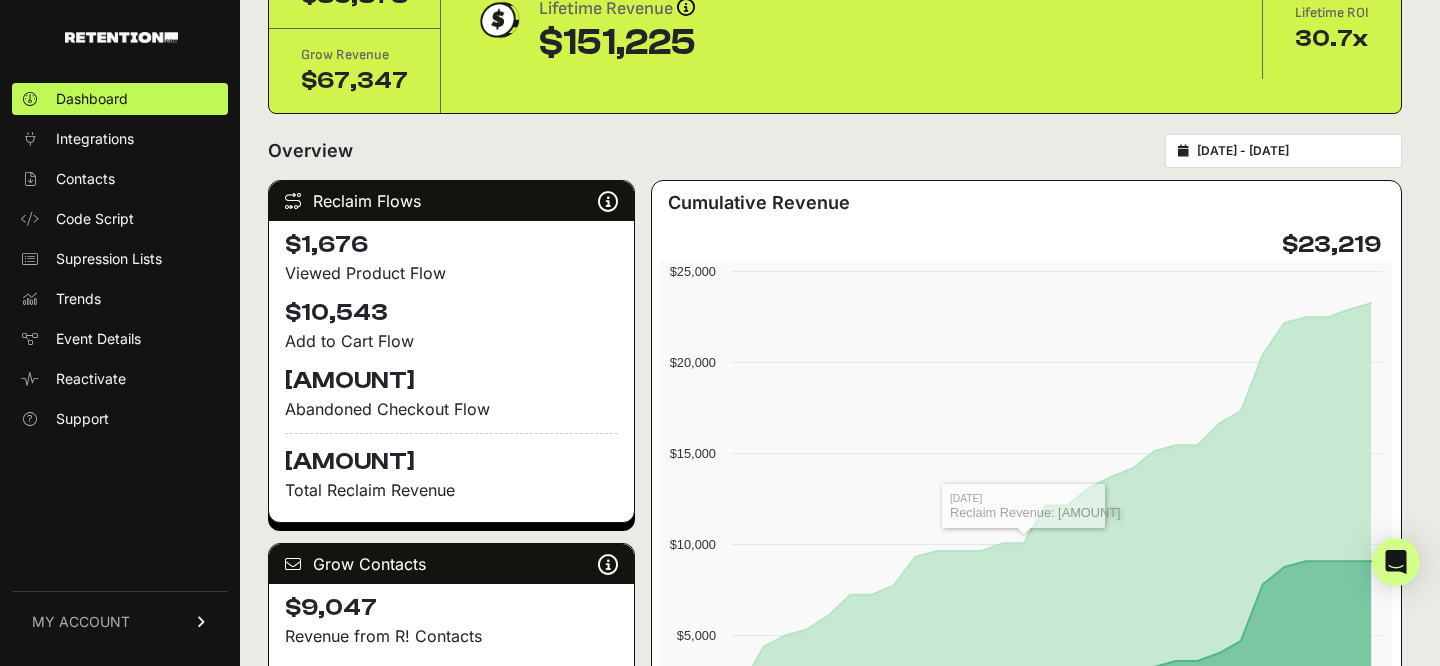 click on "[DATE] - [DATE]" at bounding box center (1283, 151) 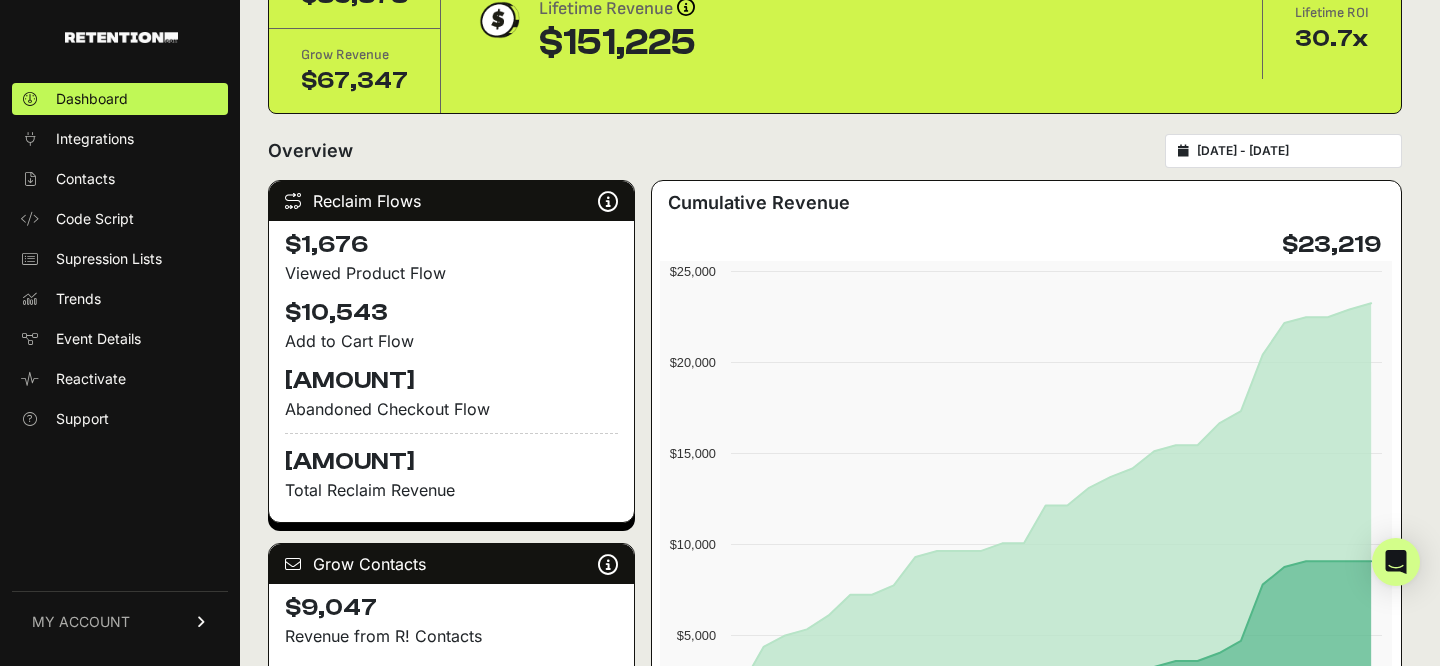 click on "[DATE] - [DATE]" at bounding box center [1283, 151] 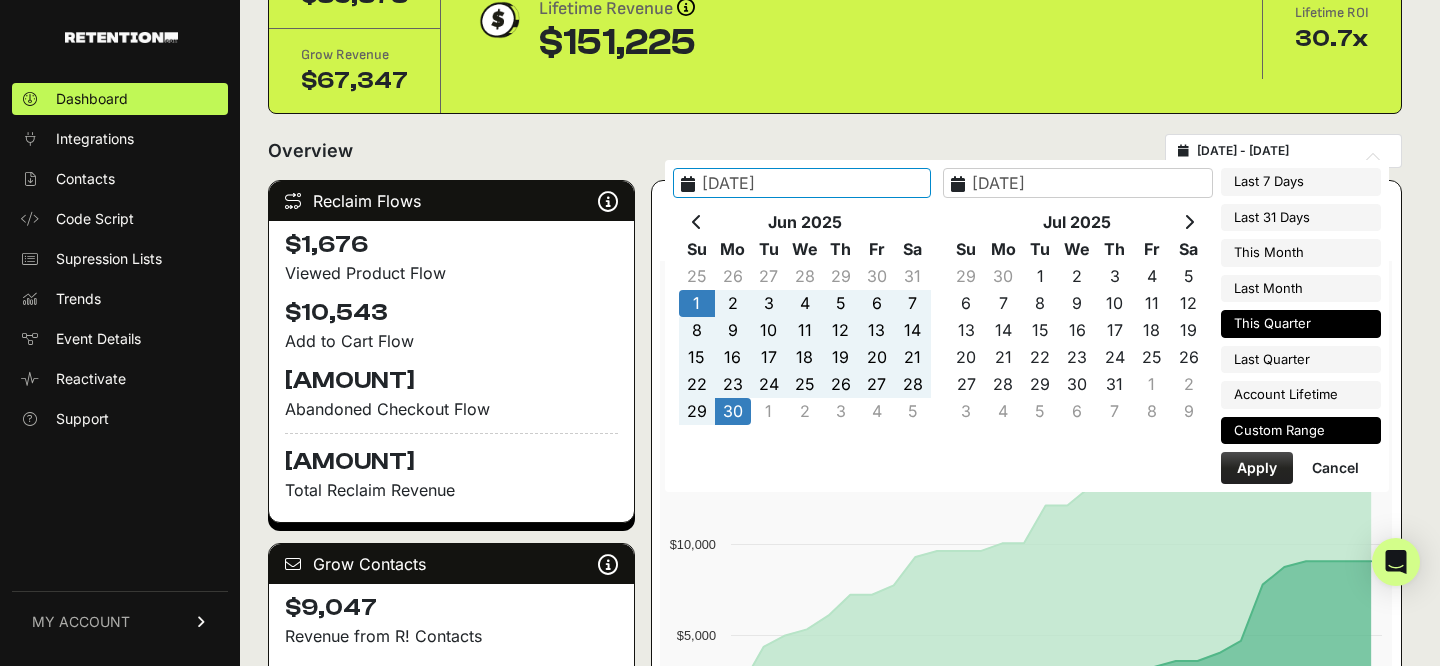 type on "2025-07-01" 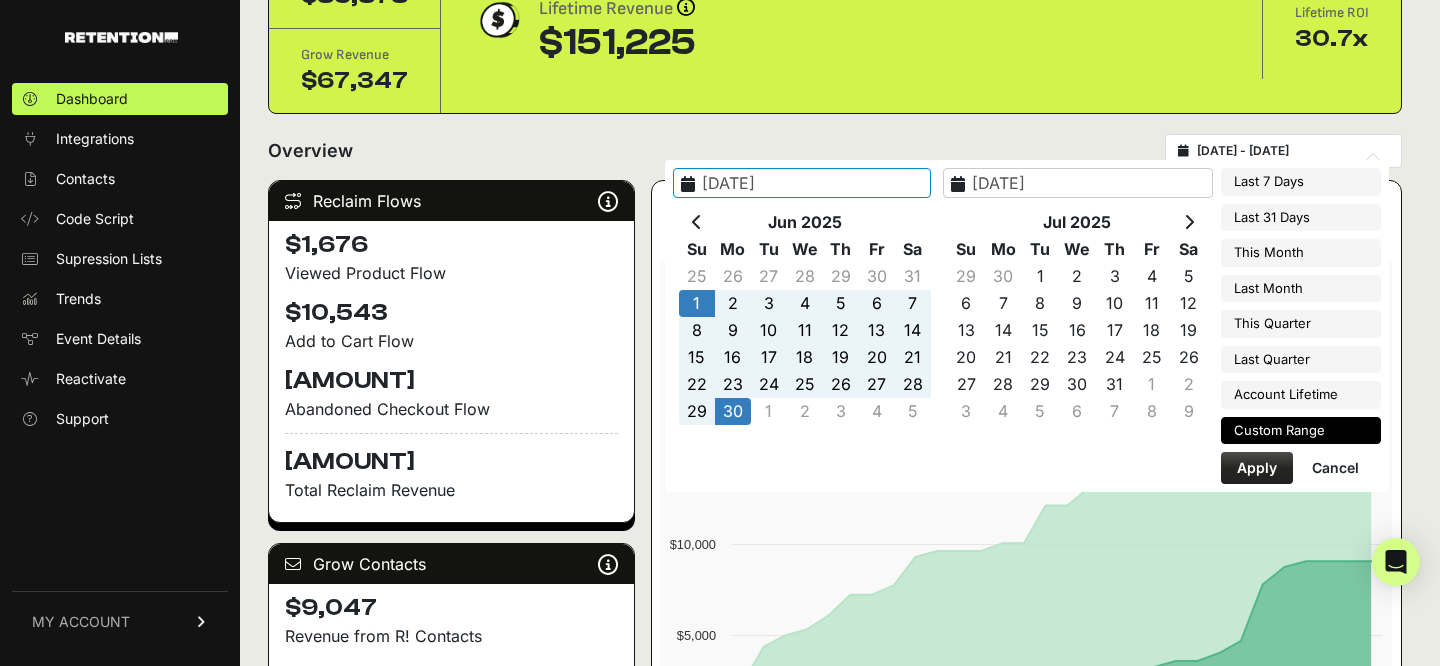 type on "2025-06-01" 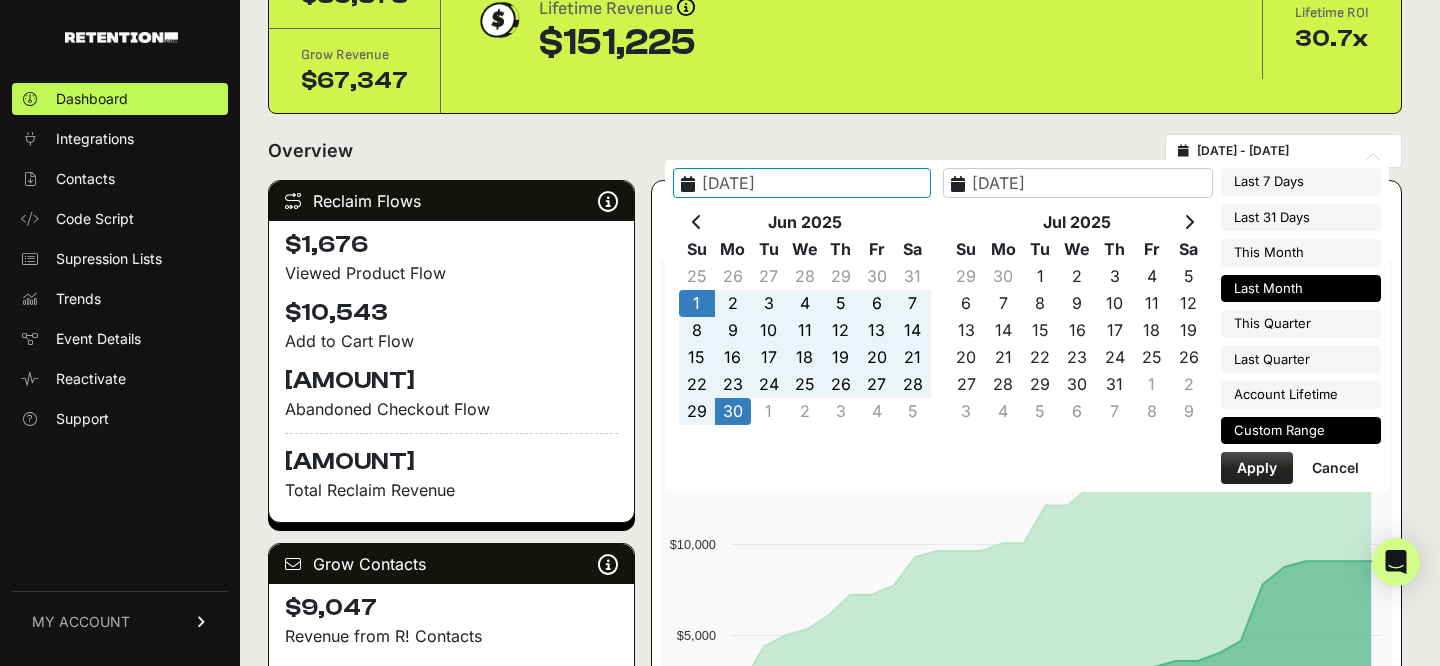 type on "2025-07-01" 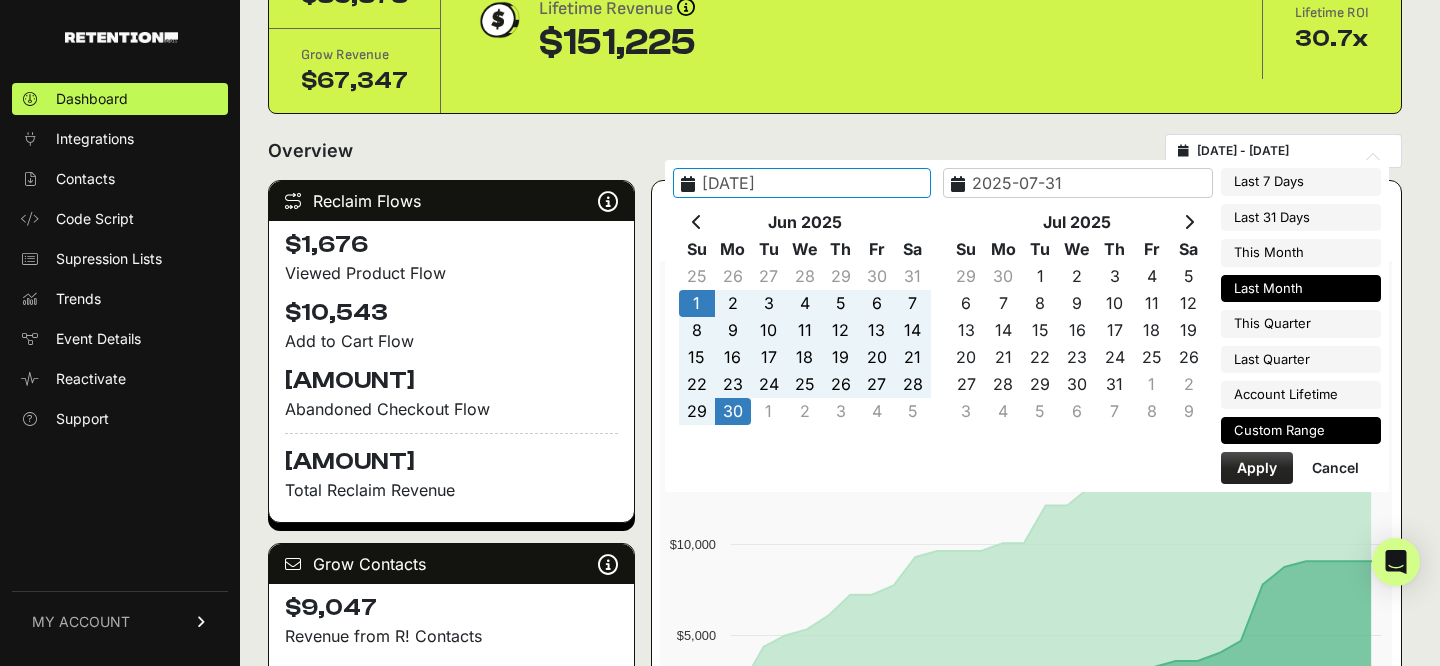 click on "Last Month" at bounding box center (1301, 289) 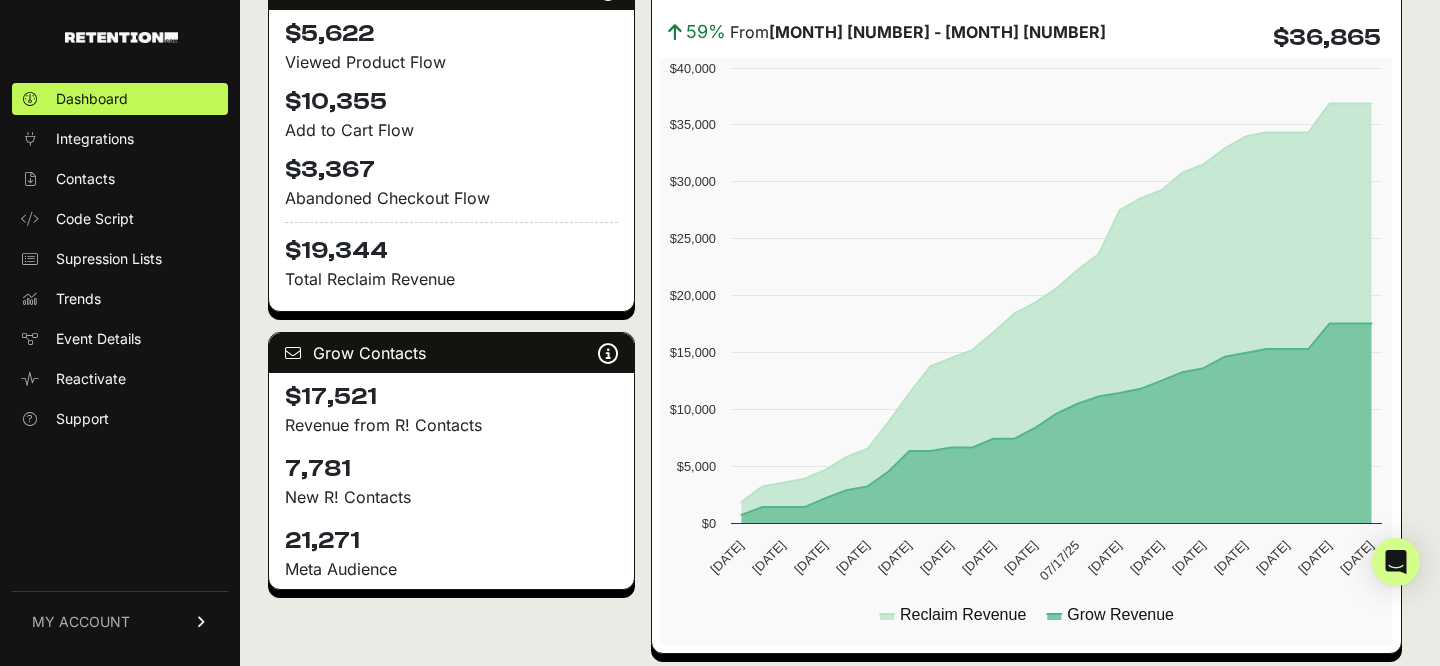 scroll, scrollTop: 351, scrollLeft: 0, axis: vertical 